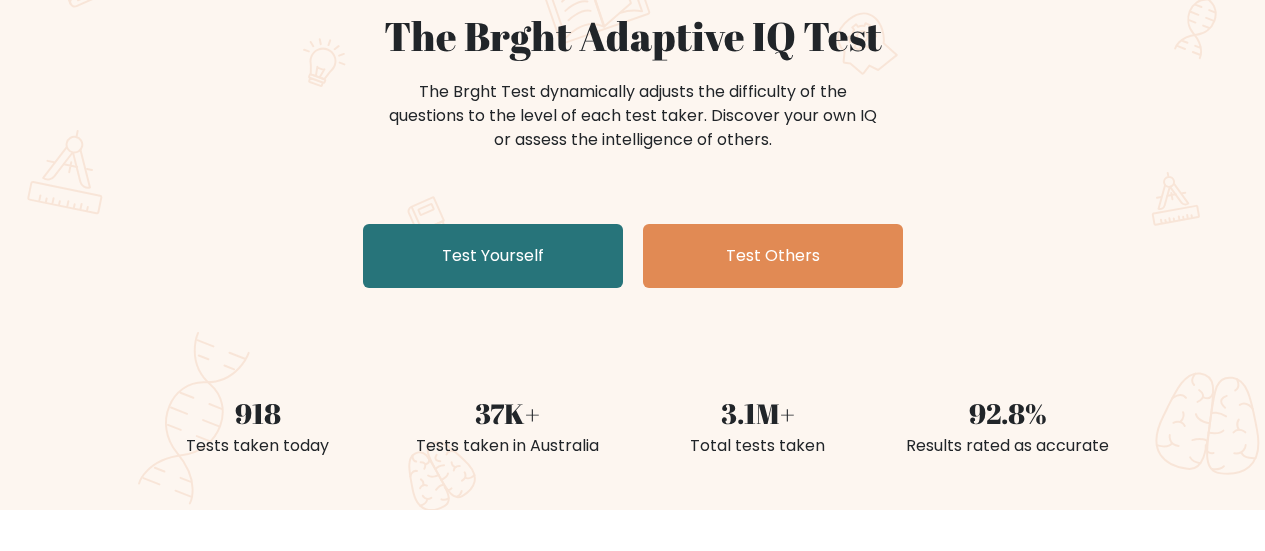 scroll, scrollTop: 200, scrollLeft: 0, axis: vertical 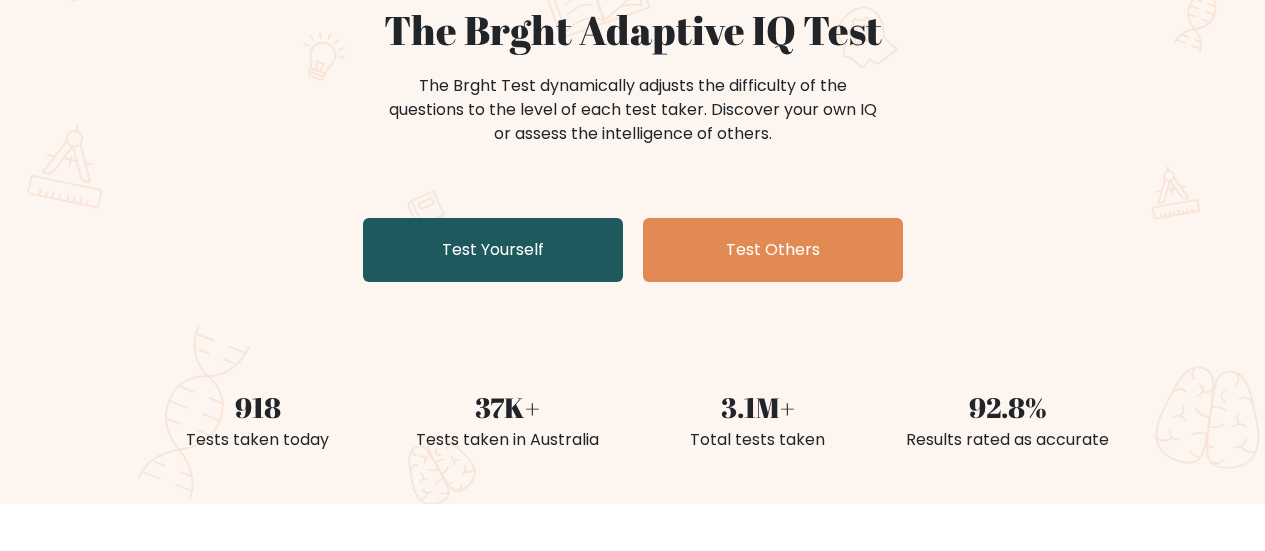 click on "Test Yourself" at bounding box center [493, 250] 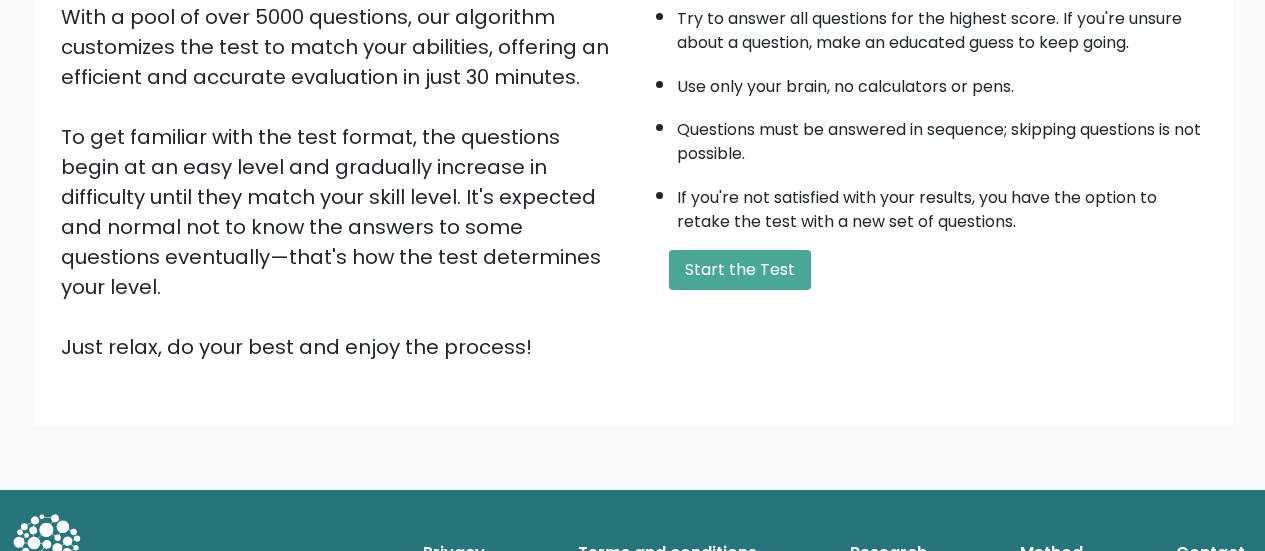 scroll, scrollTop: 365, scrollLeft: 0, axis: vertical 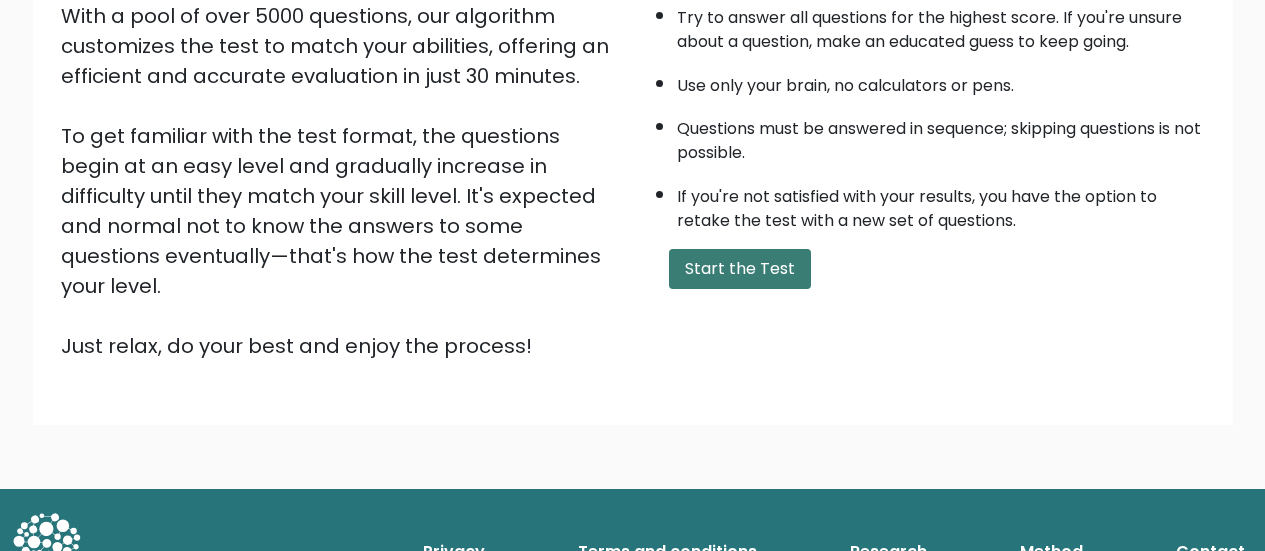 click on "Start the Test" at bounding box center (740, 269) 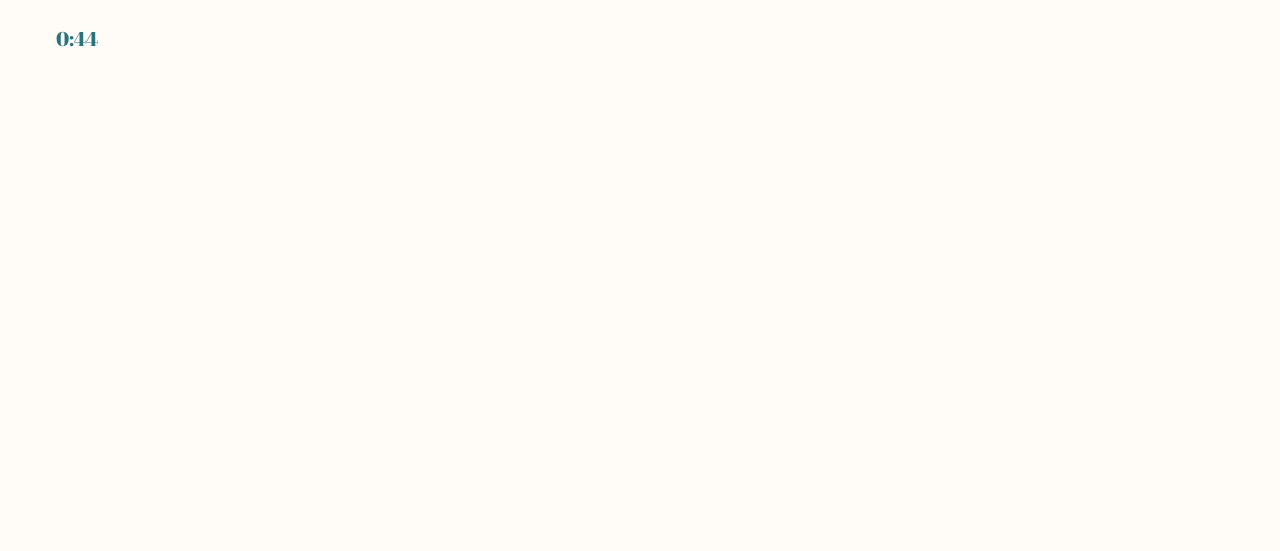 scroll, scrollTop: 0, scrollLeft: 0, axis: both 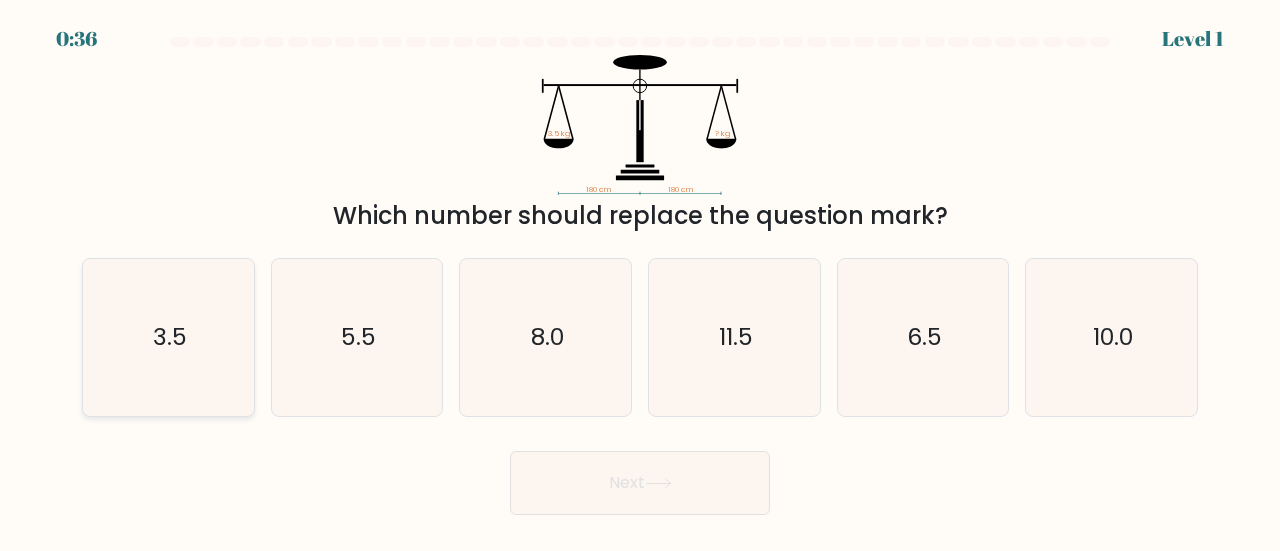 click on "3.5" 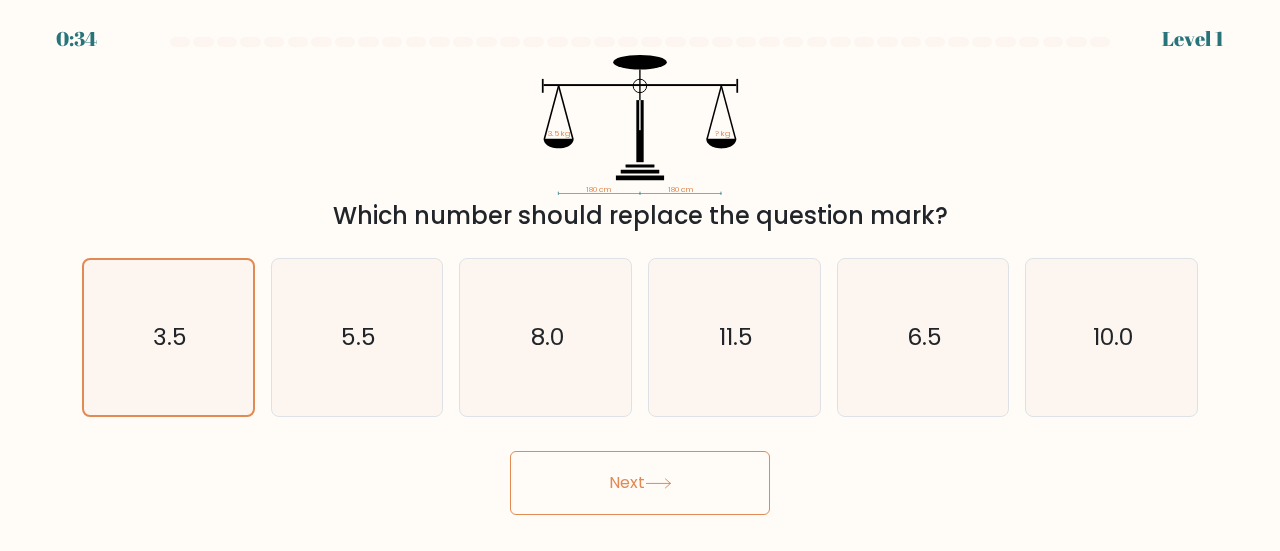 click on "Next" at bounding box center (640, 483) 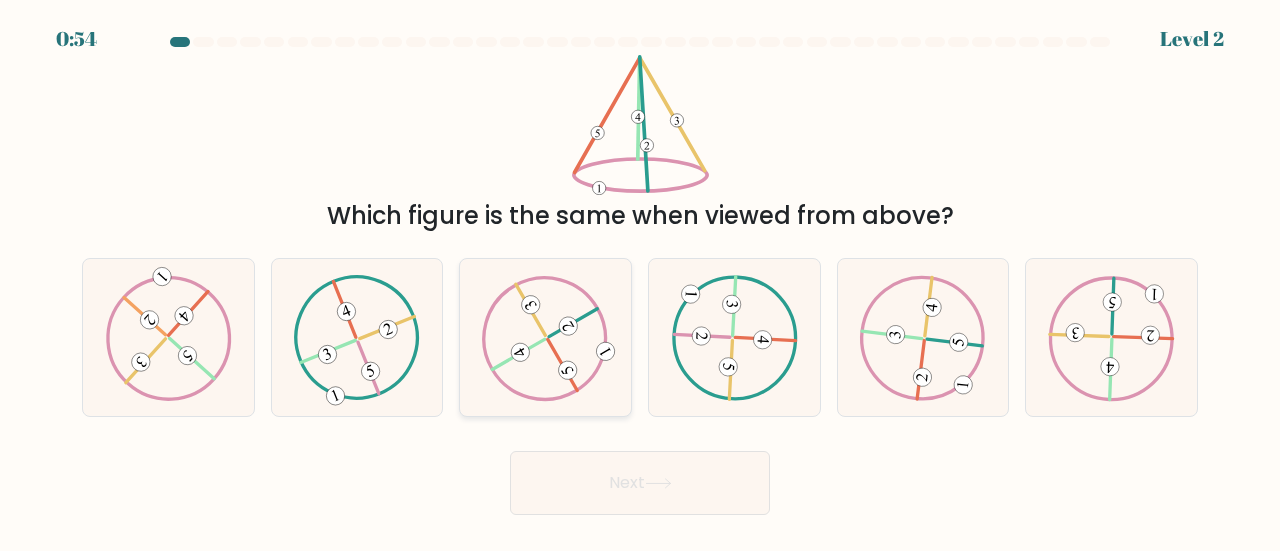click 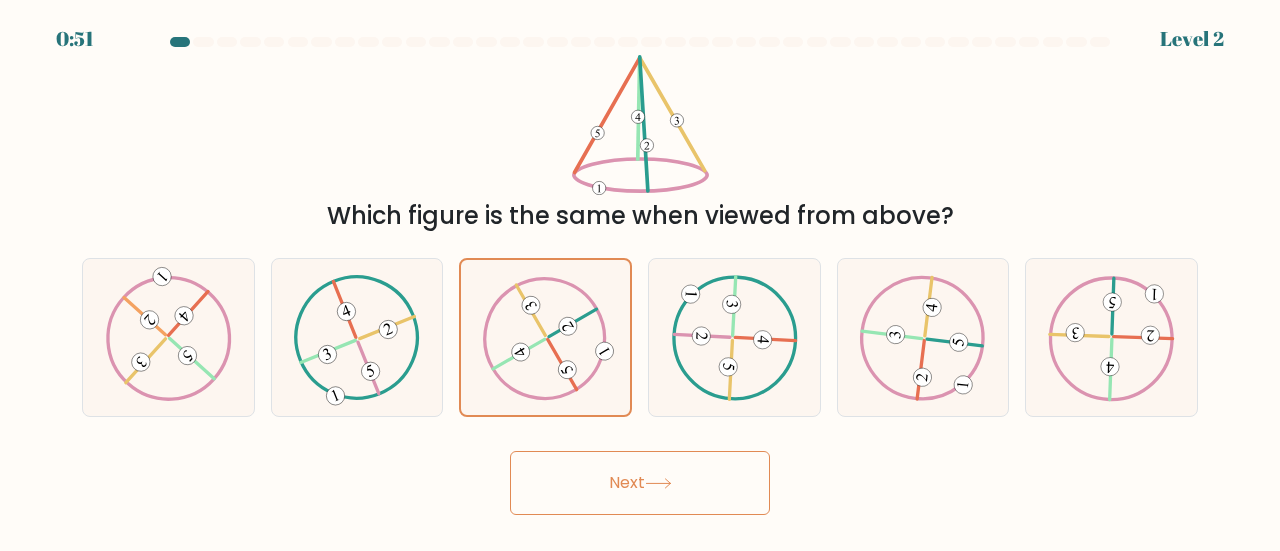 click on "Next" at bounding box center (640, 483) 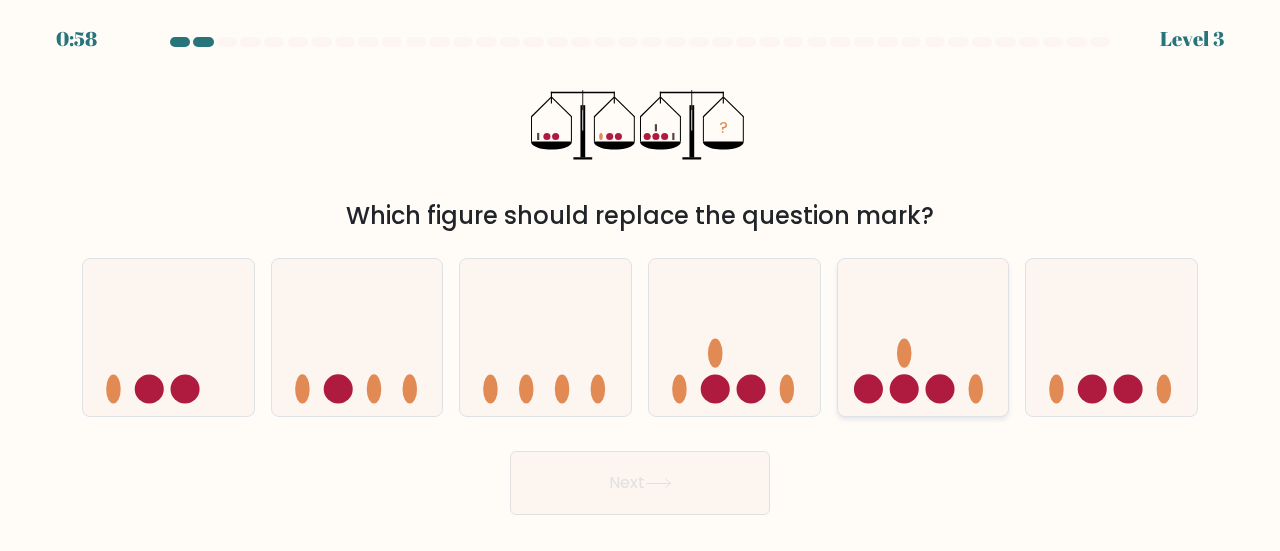 click 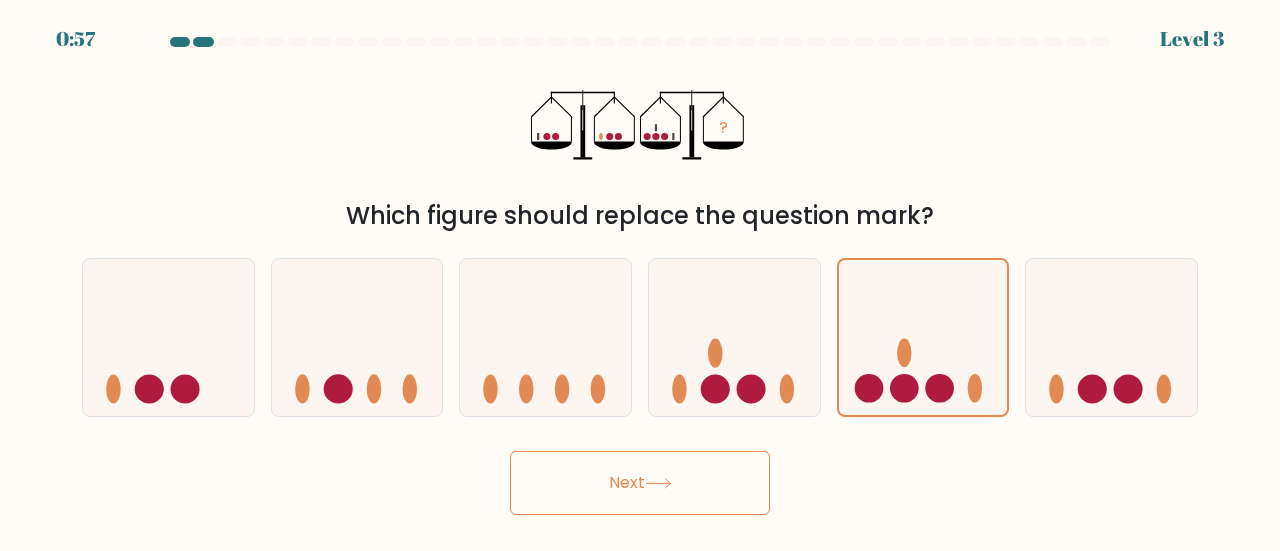 click on "Next" at bounding box center [640, 483] 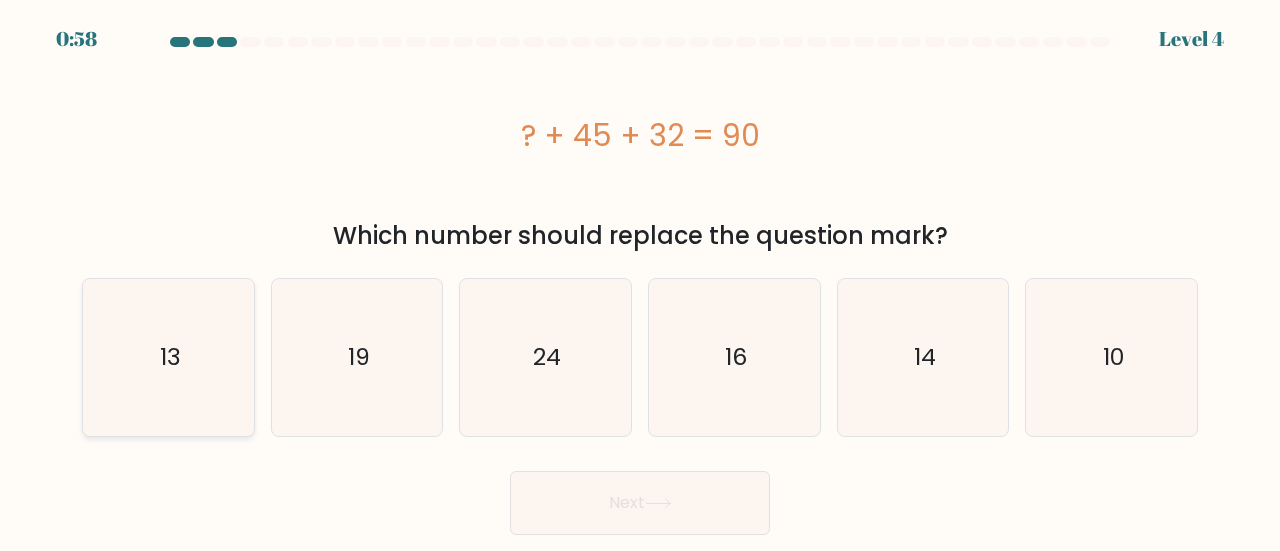 click on "13" 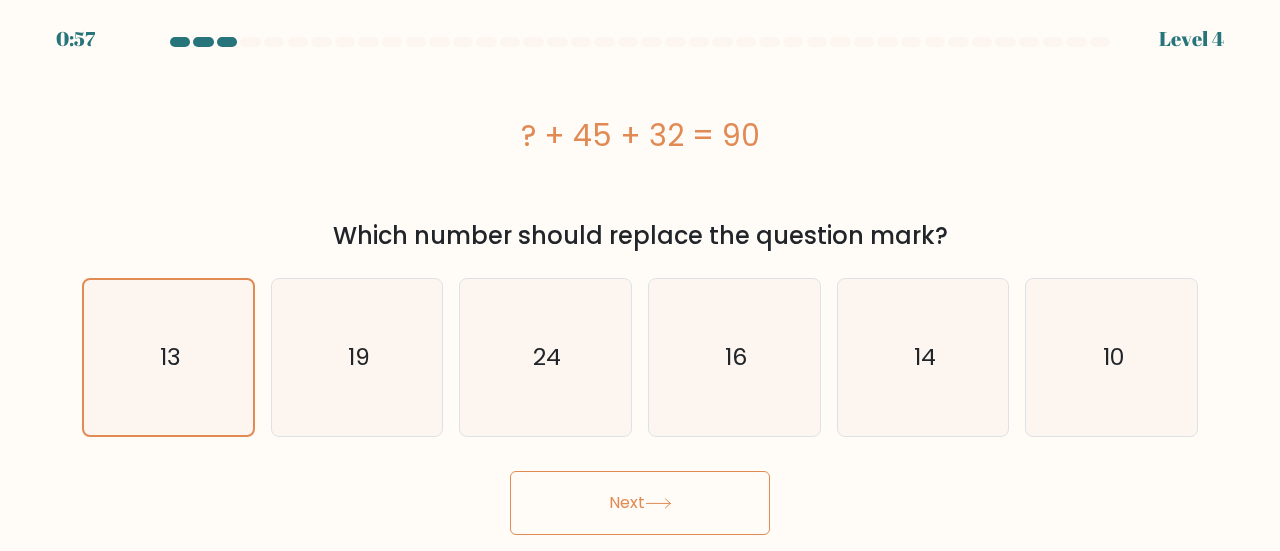 click on "Next" at bounding box center (640, 503) 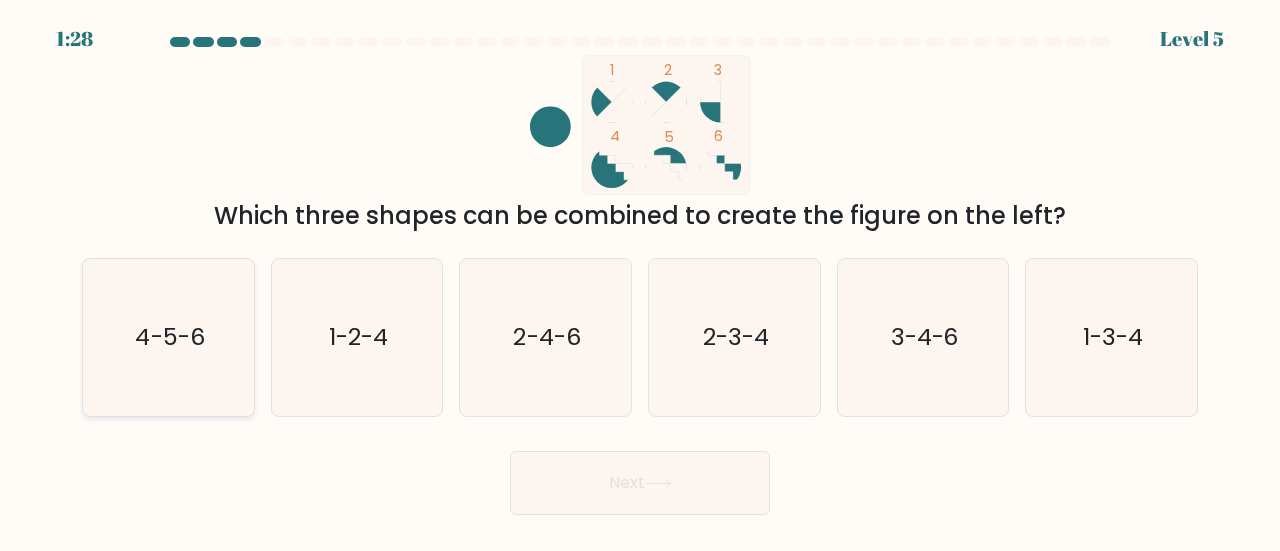 click on "4-5-6" 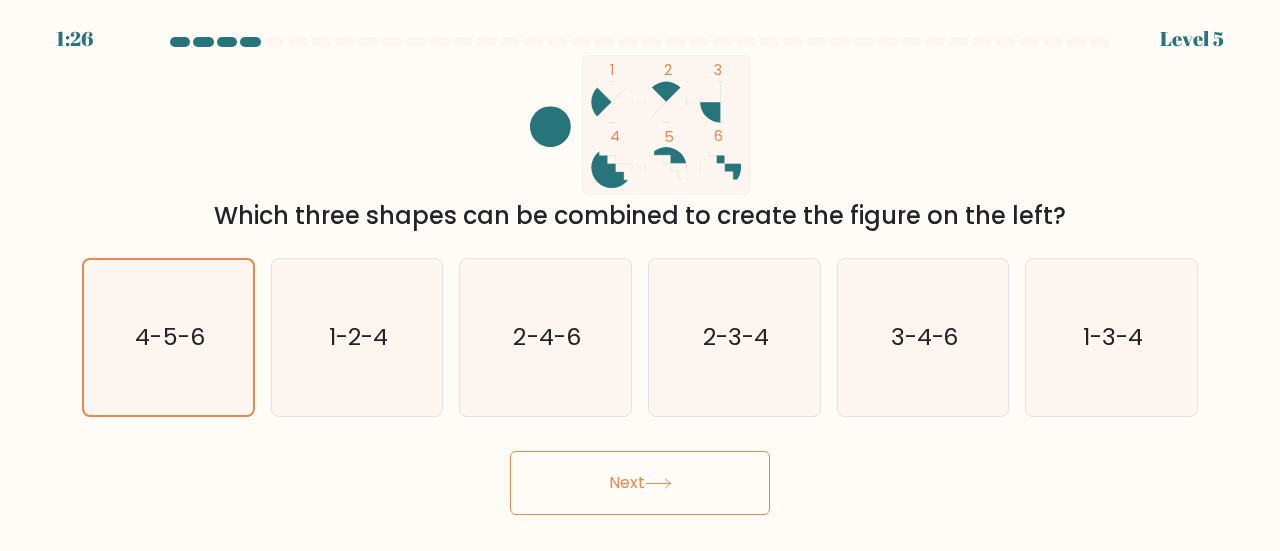 click on "Next" at bounding box center [640, 483] 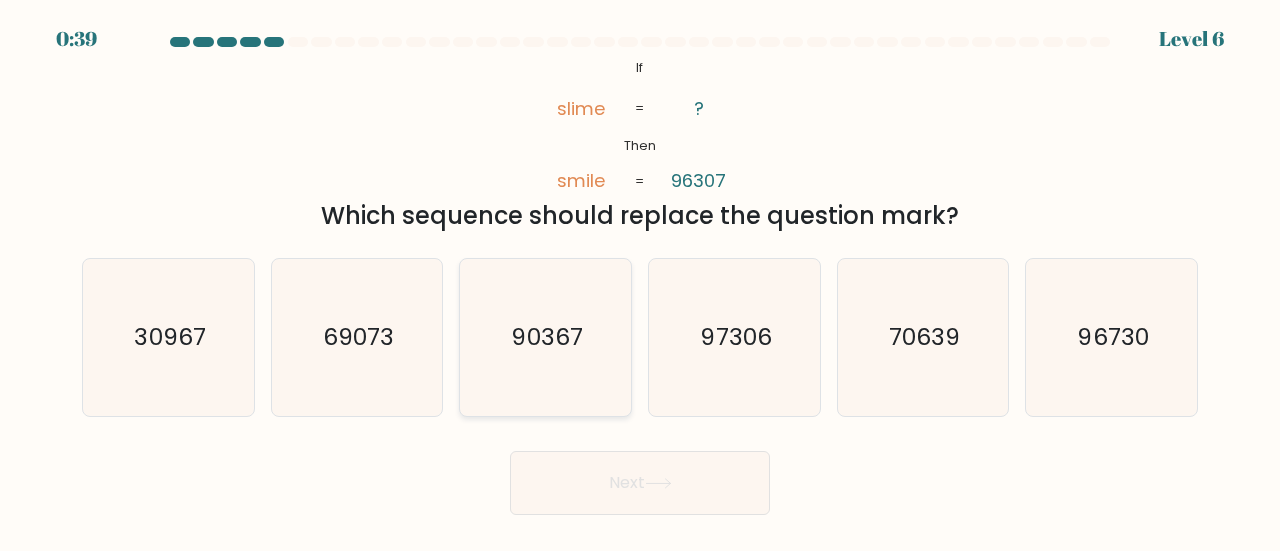 click on "90367" 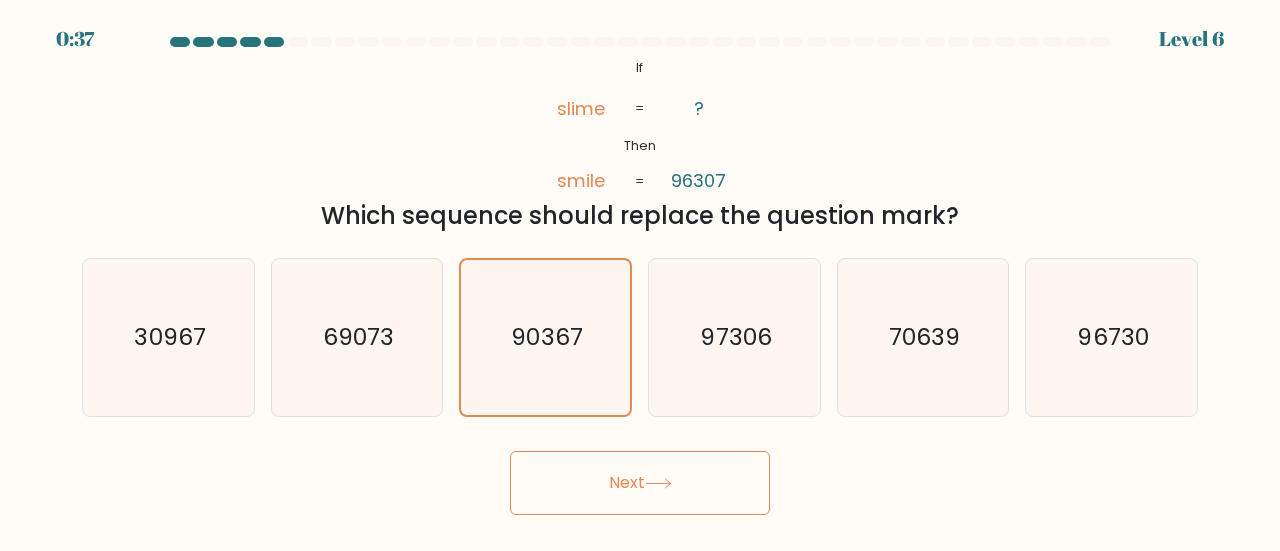 click on "Next" at bounding box center (640, 483) 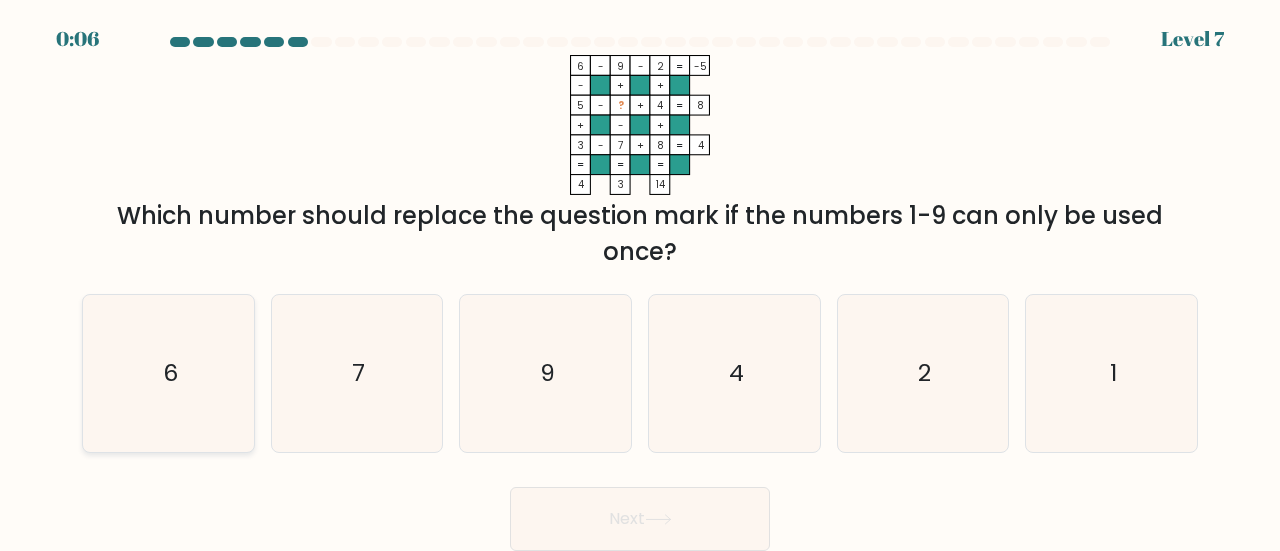click on "6" 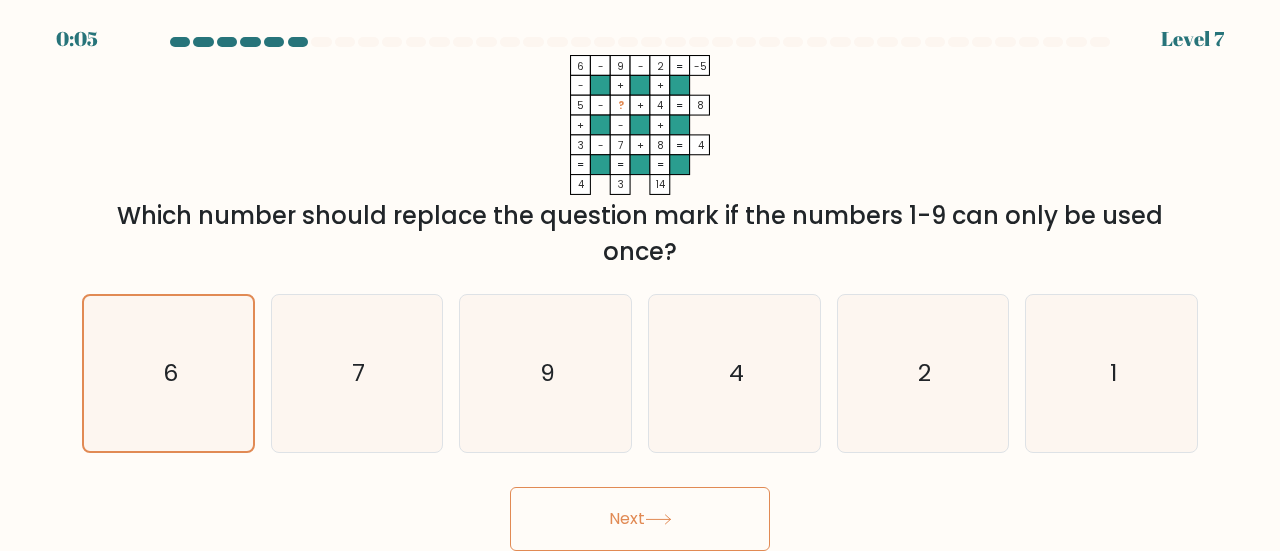 click on "Next" at bounding box center [640, 519] 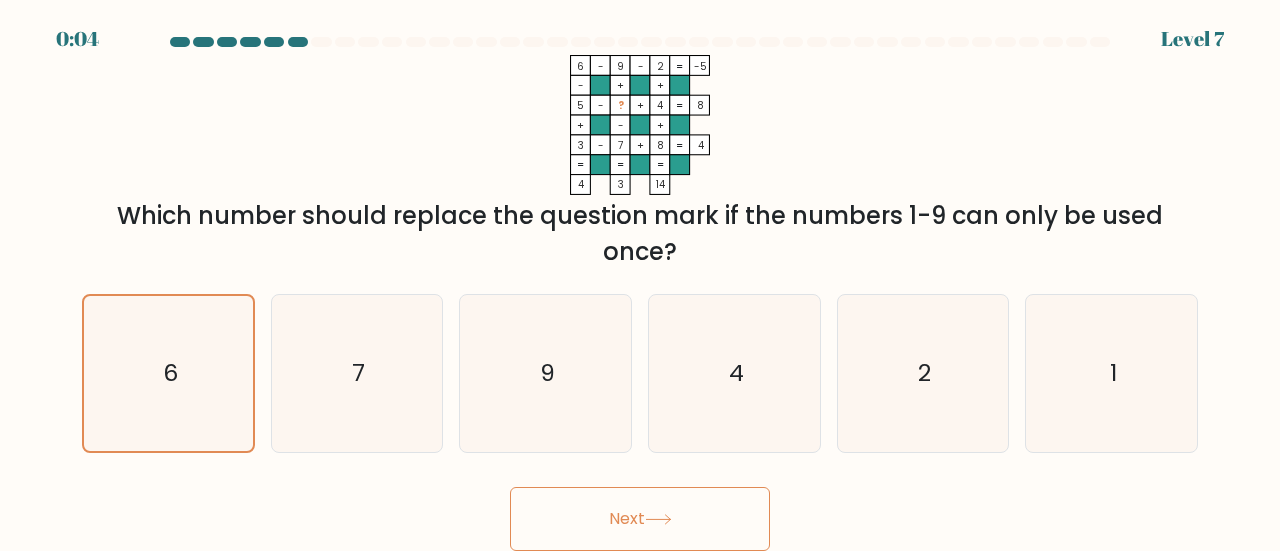 click on "Next" at bounding box center (640, 519) 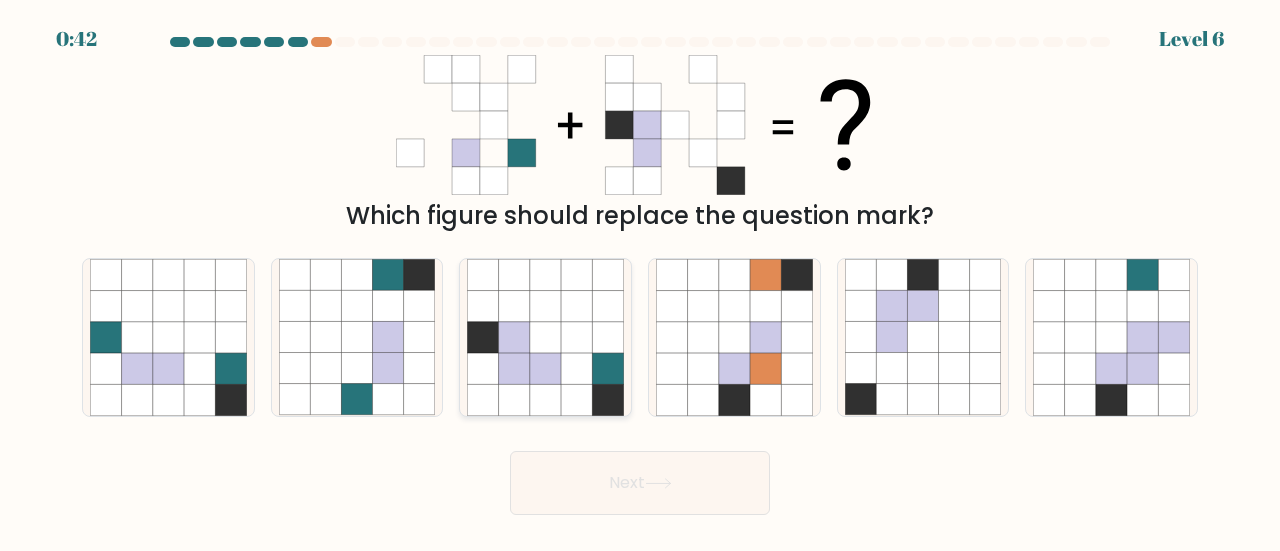 click 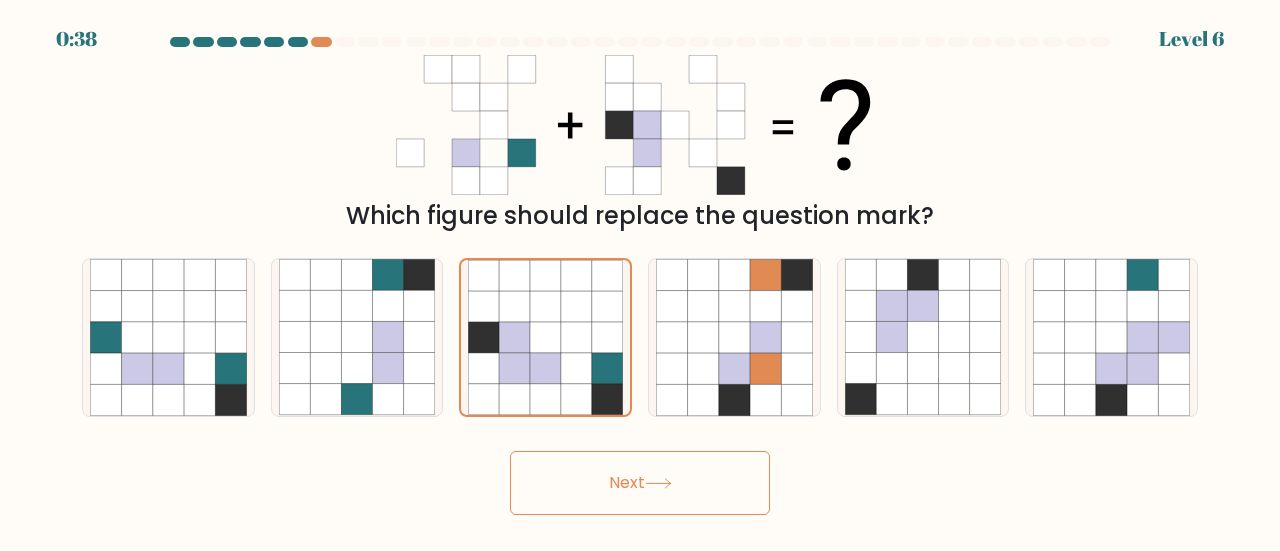 click on "Next" at bounding box center [640, 483] 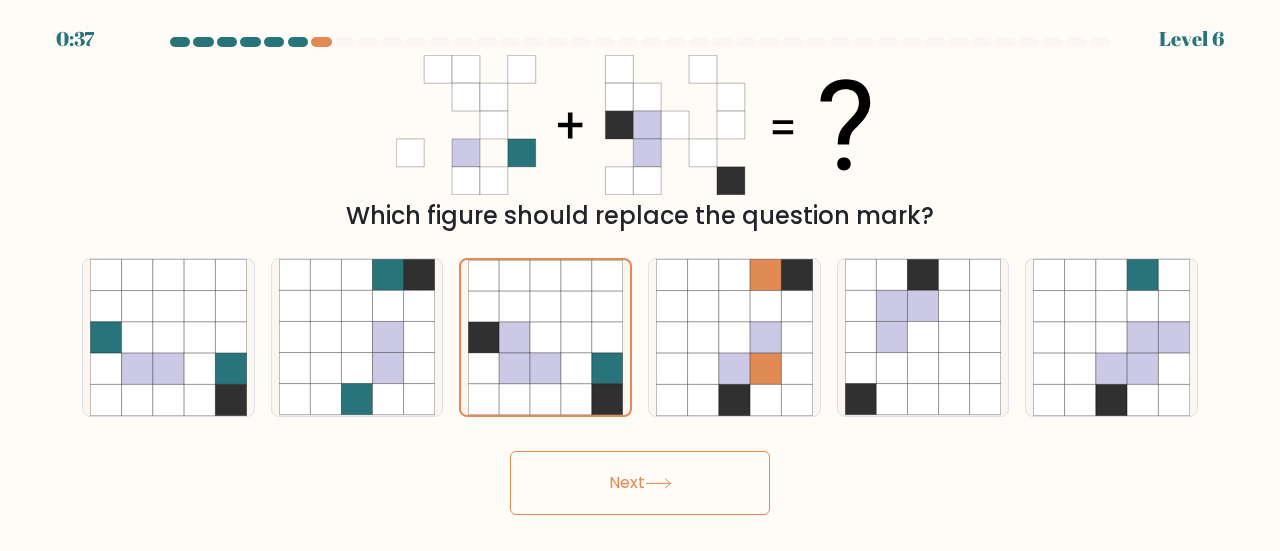 click on "Next" at bounding box center [640, 483] 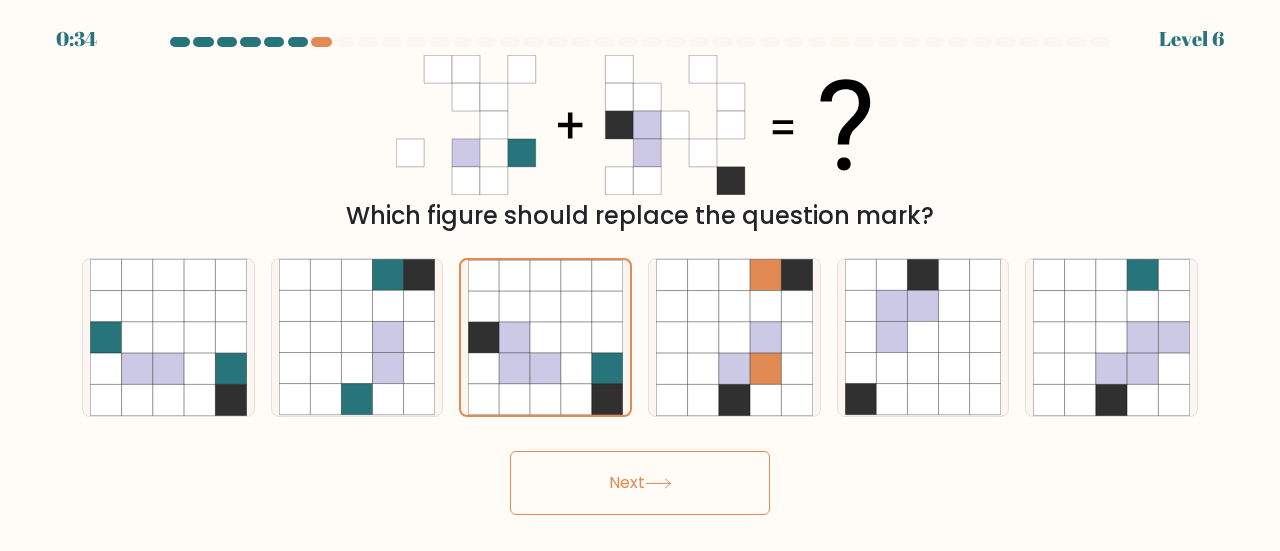 click 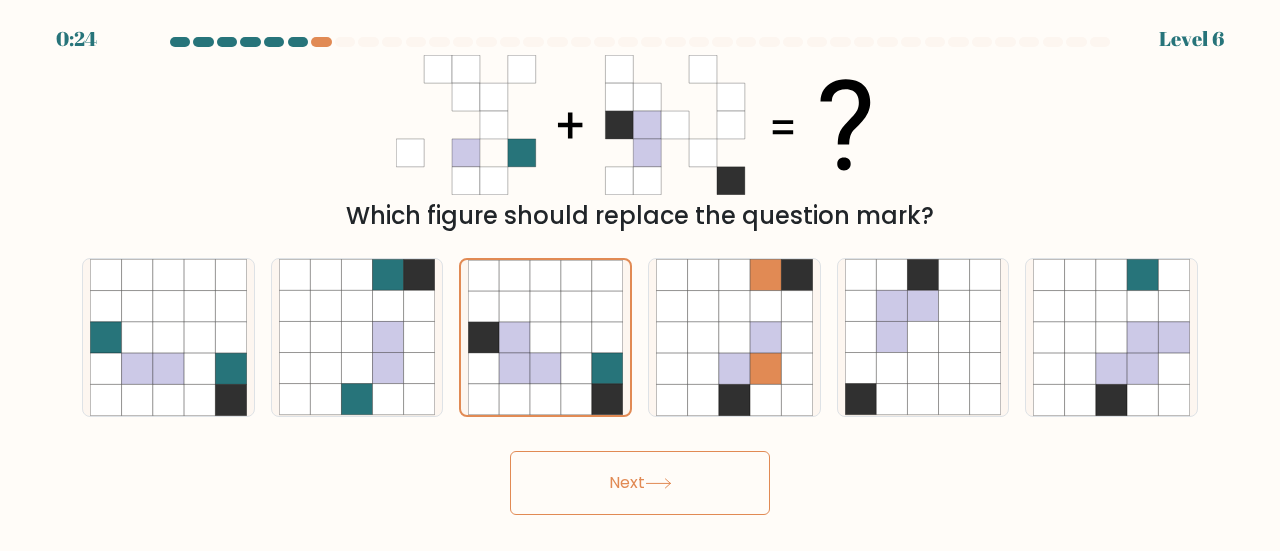 click on "Next" at bounding box center (640, 483) 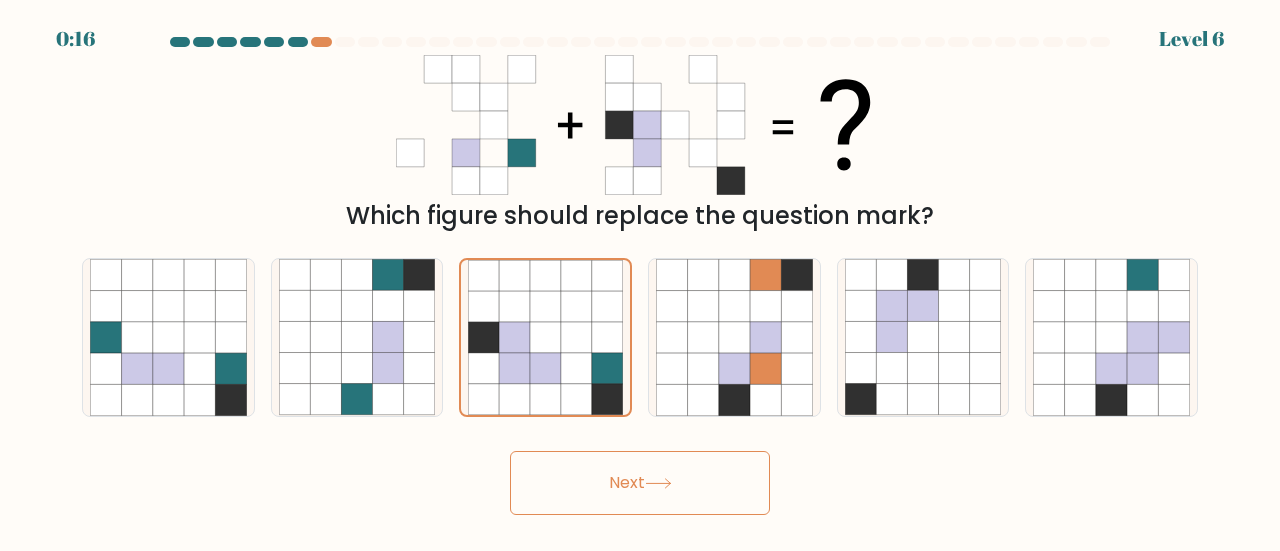 click on "Next" at bounding box center (640, 483) 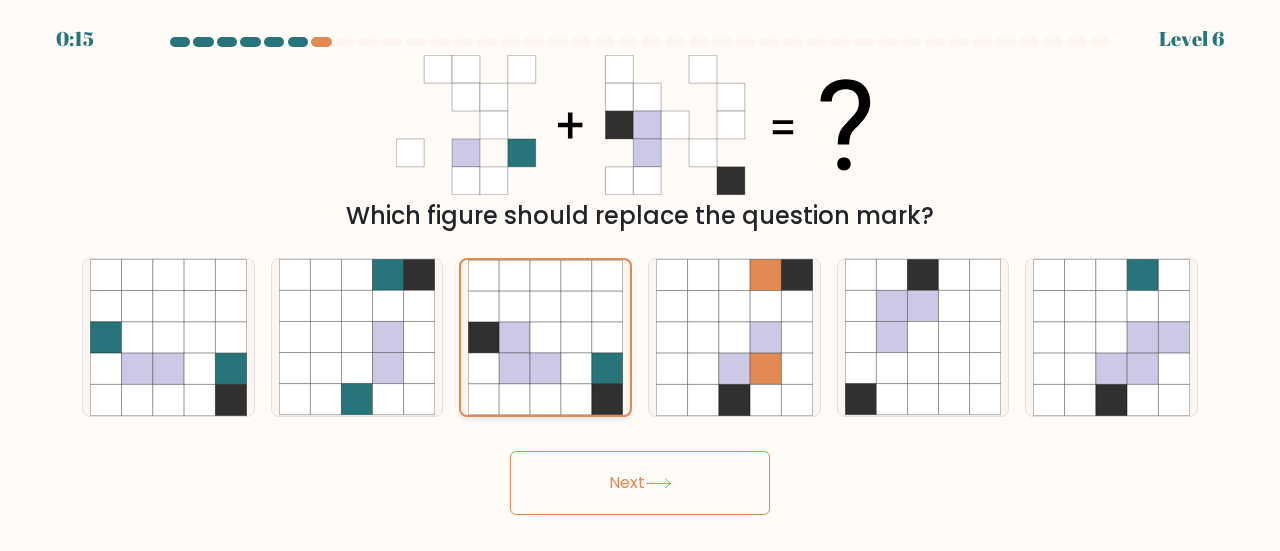 click 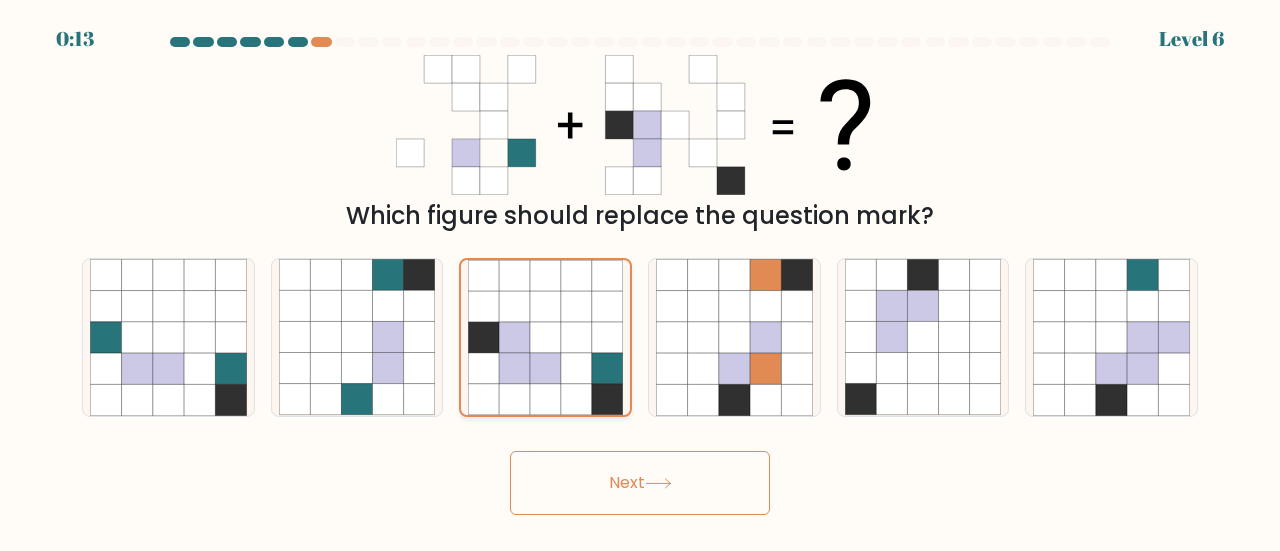 click 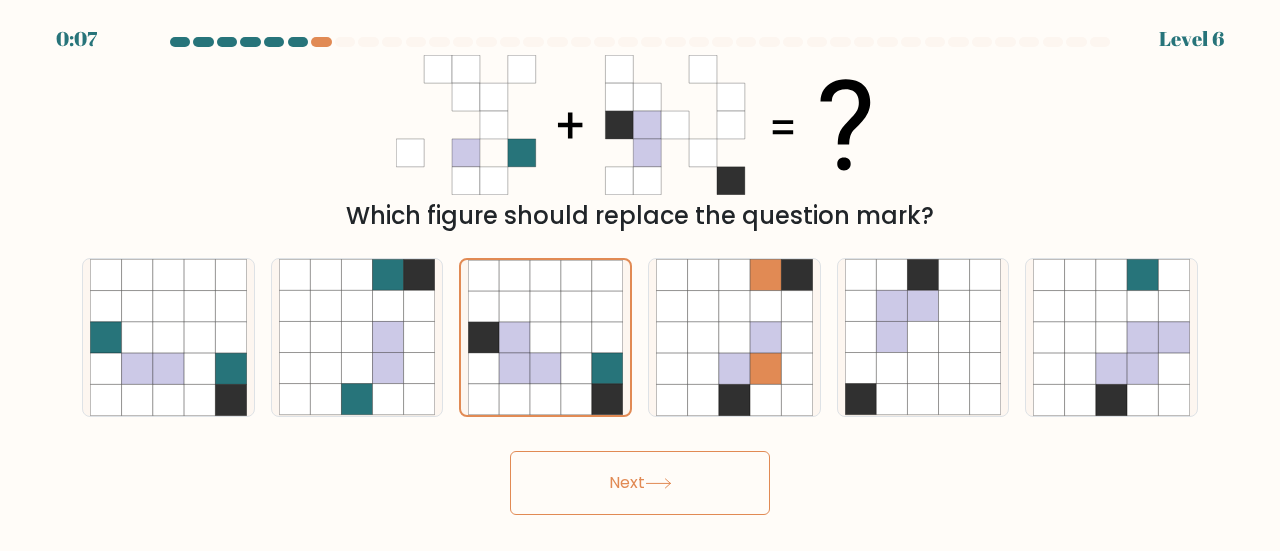 click on "Next" at bounding box center (640, 483) 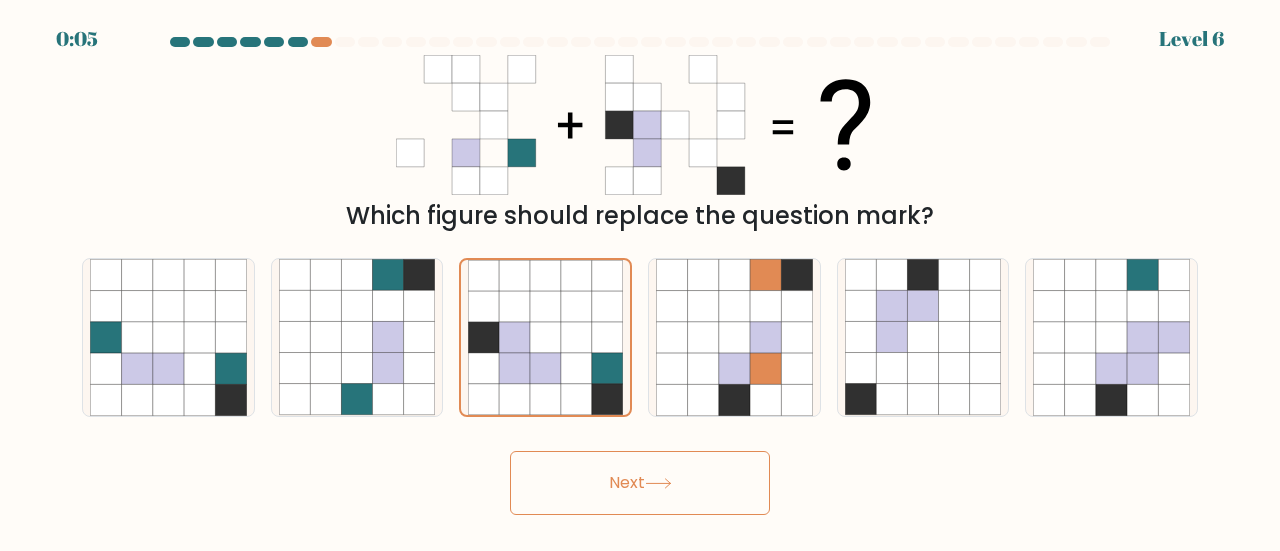drag, startPoint x: 659, startPoint y: 494, endPoint x: 610, endPoint y: 490, distance: 49.162994 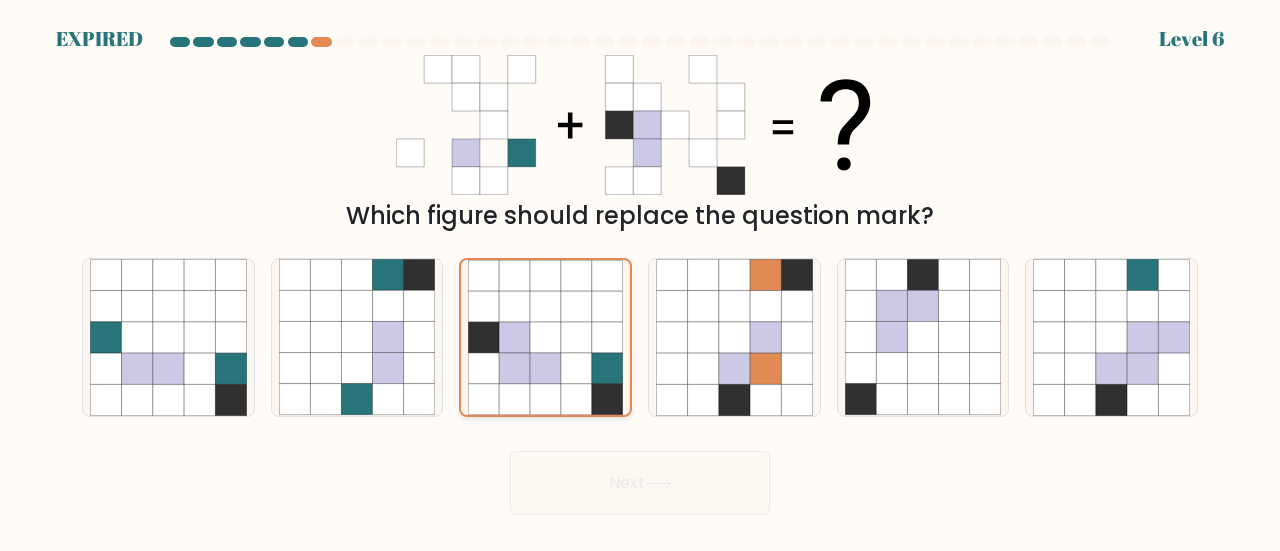 click 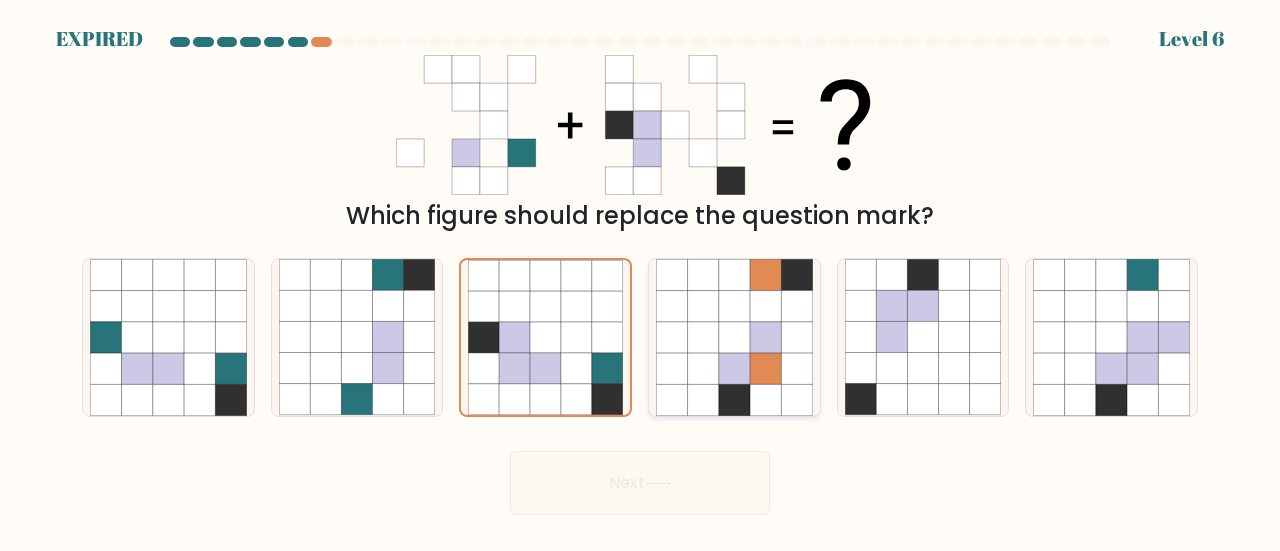 click 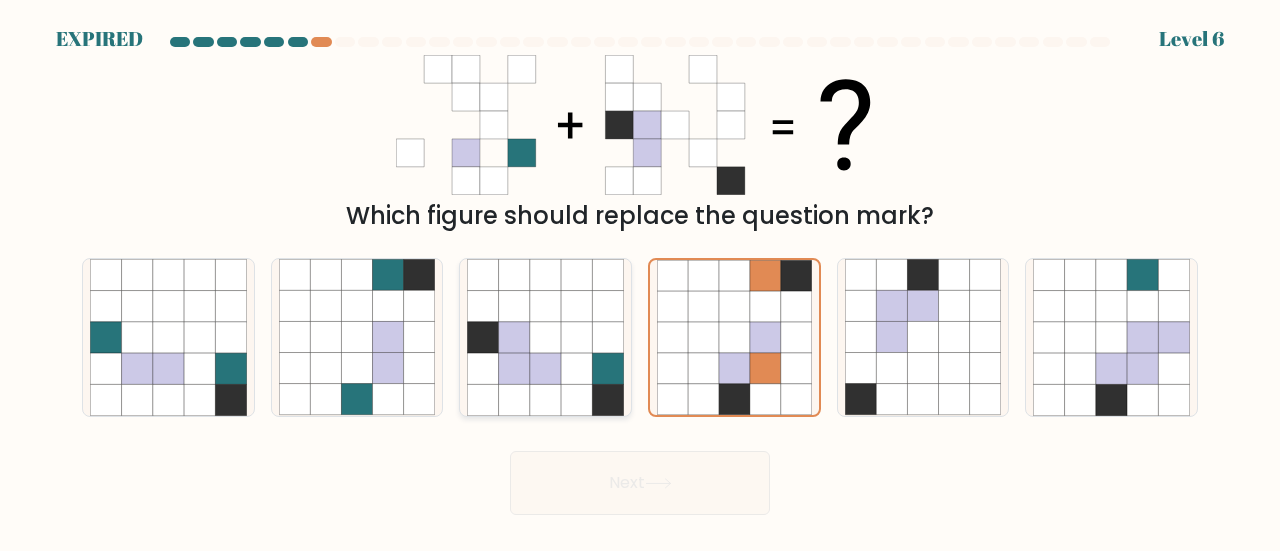 click 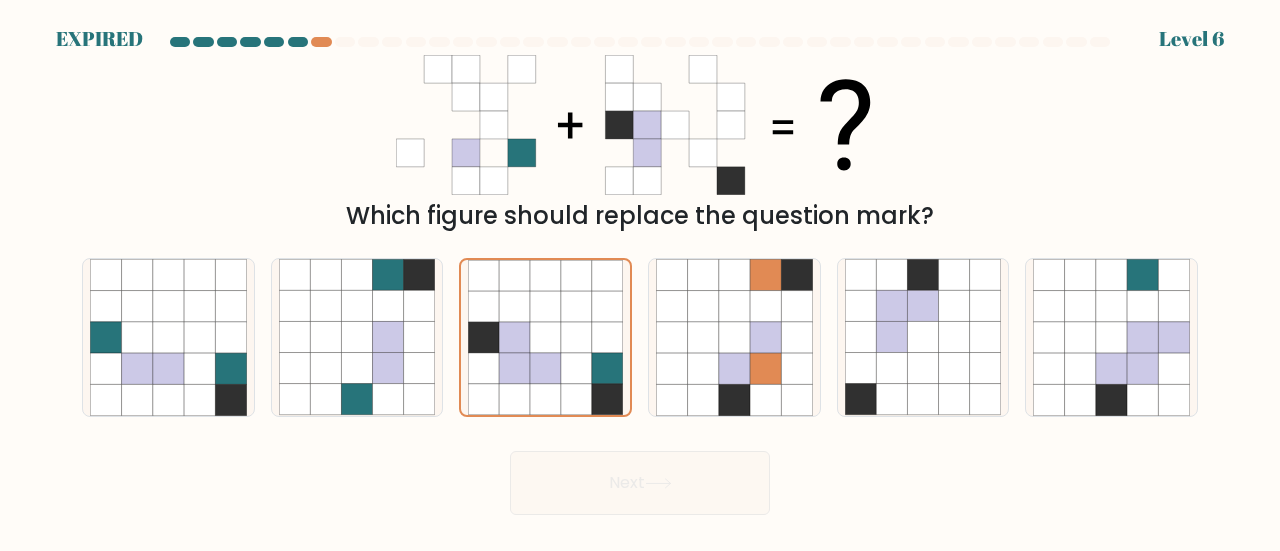 click 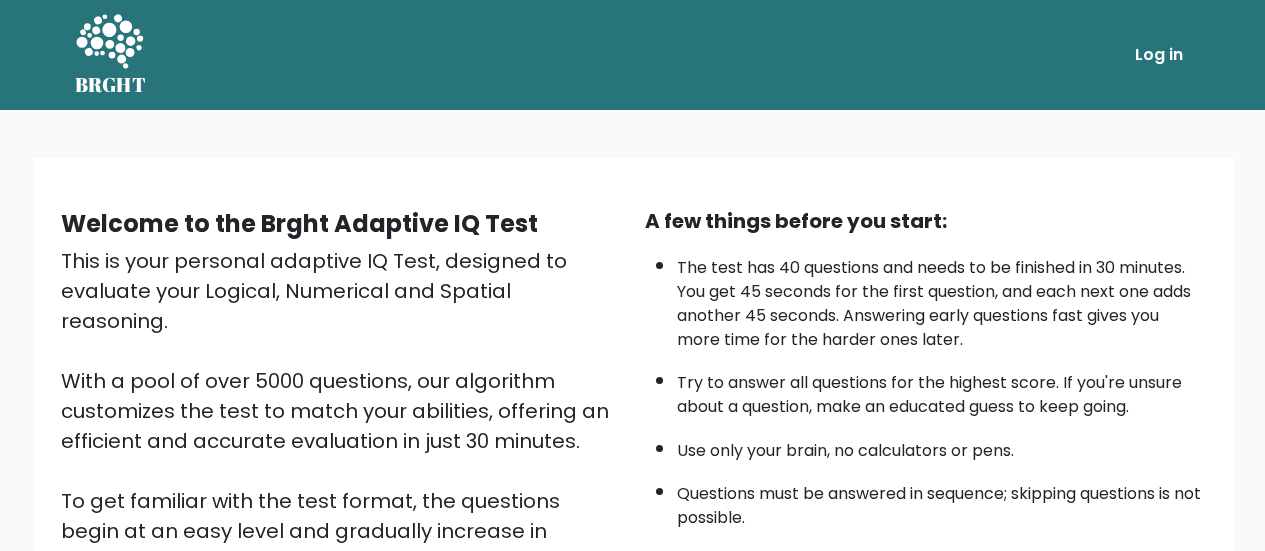 scroll, scrollTop: 365, scrollLeft: 0, axis: vertical 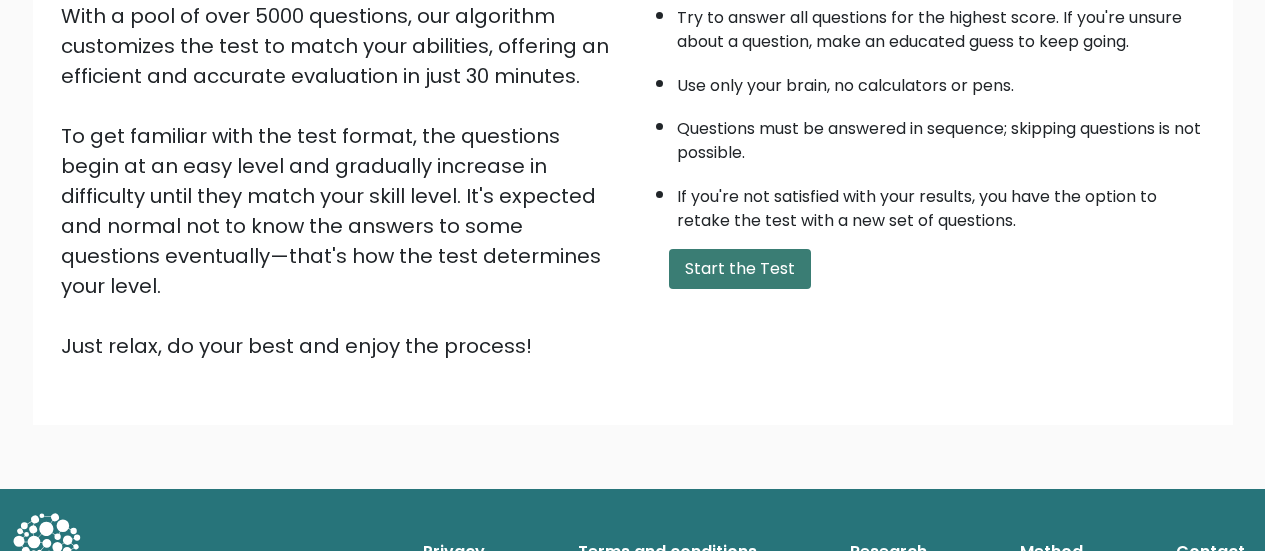 click on "Start the Test" at bounding box center (740, 269) 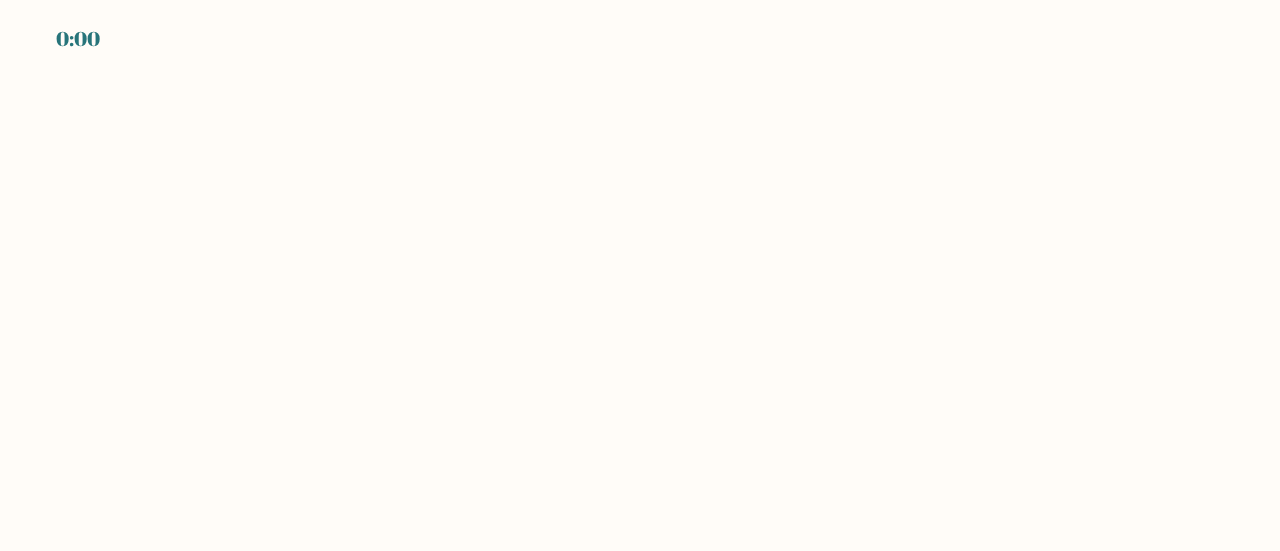 scroll, scrollTop: 0, scrollLeft: 0, axis: both 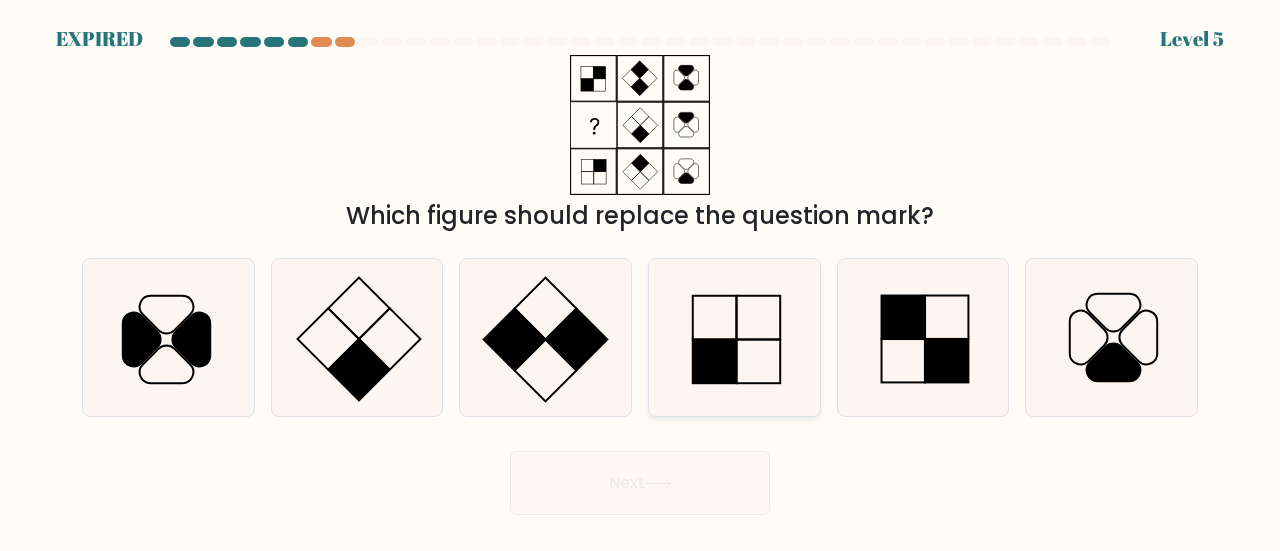 click 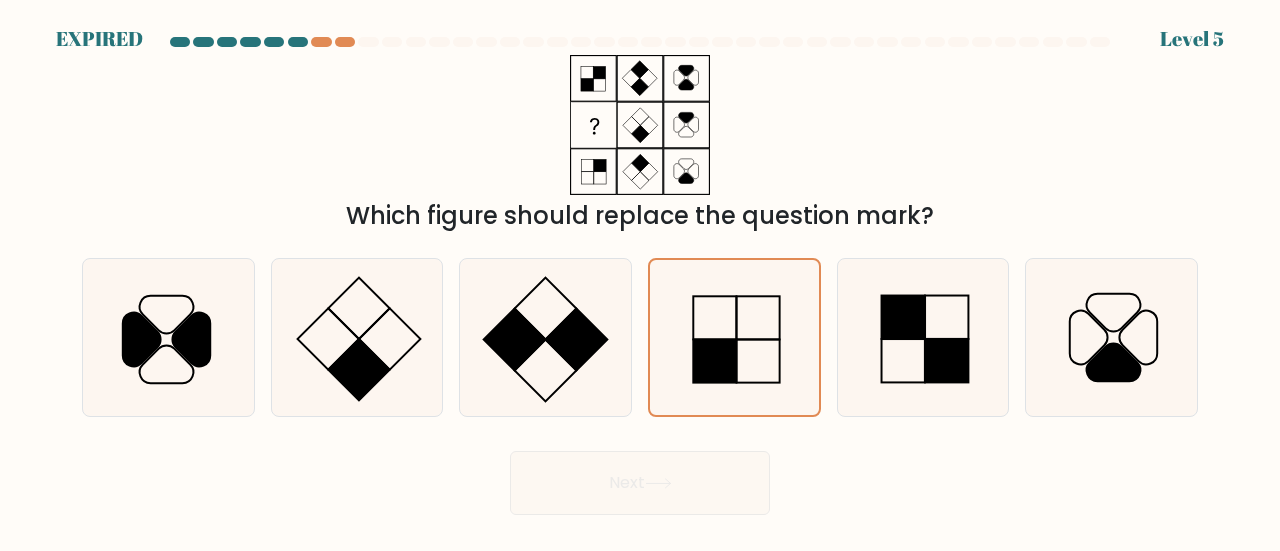 click on "Next" at bounding box center (640, 478) 